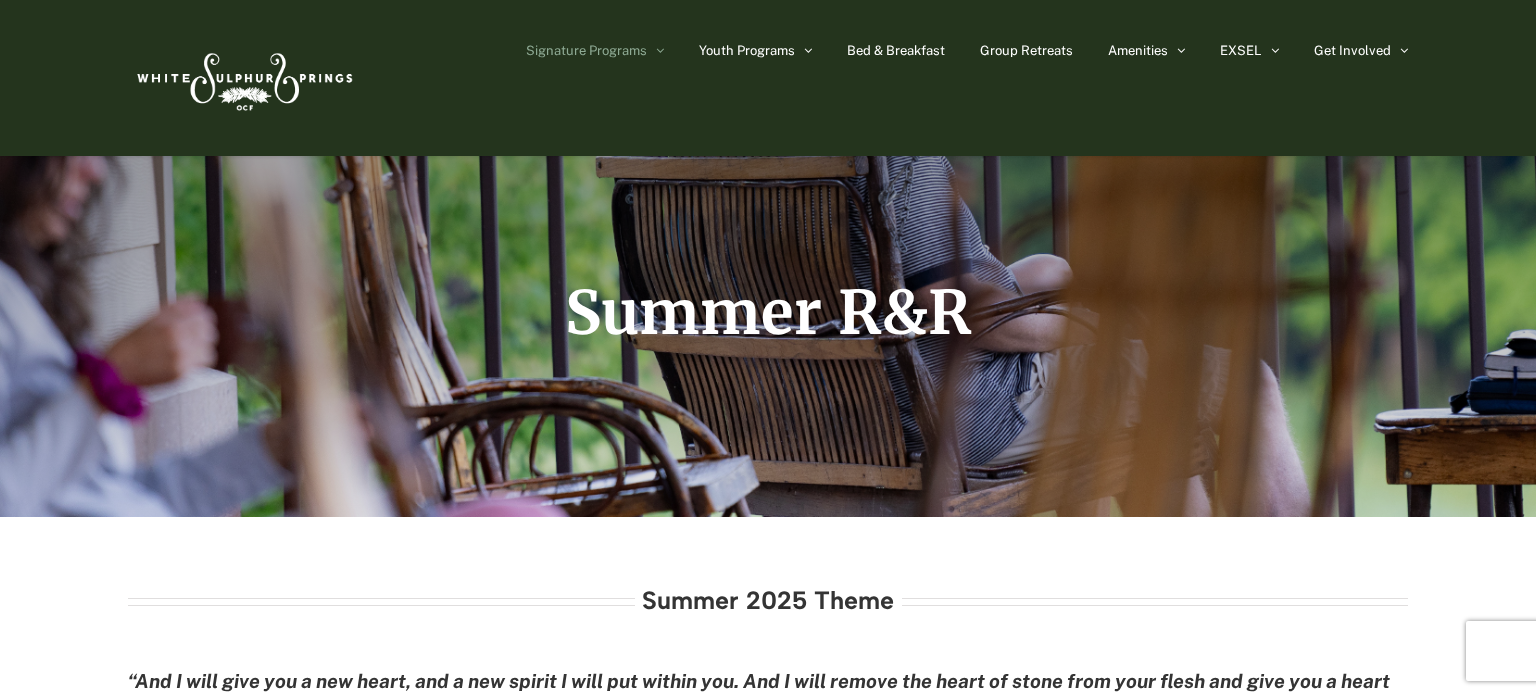 scroll, scrollTop: 0, scrollLeft: 0, axis: both 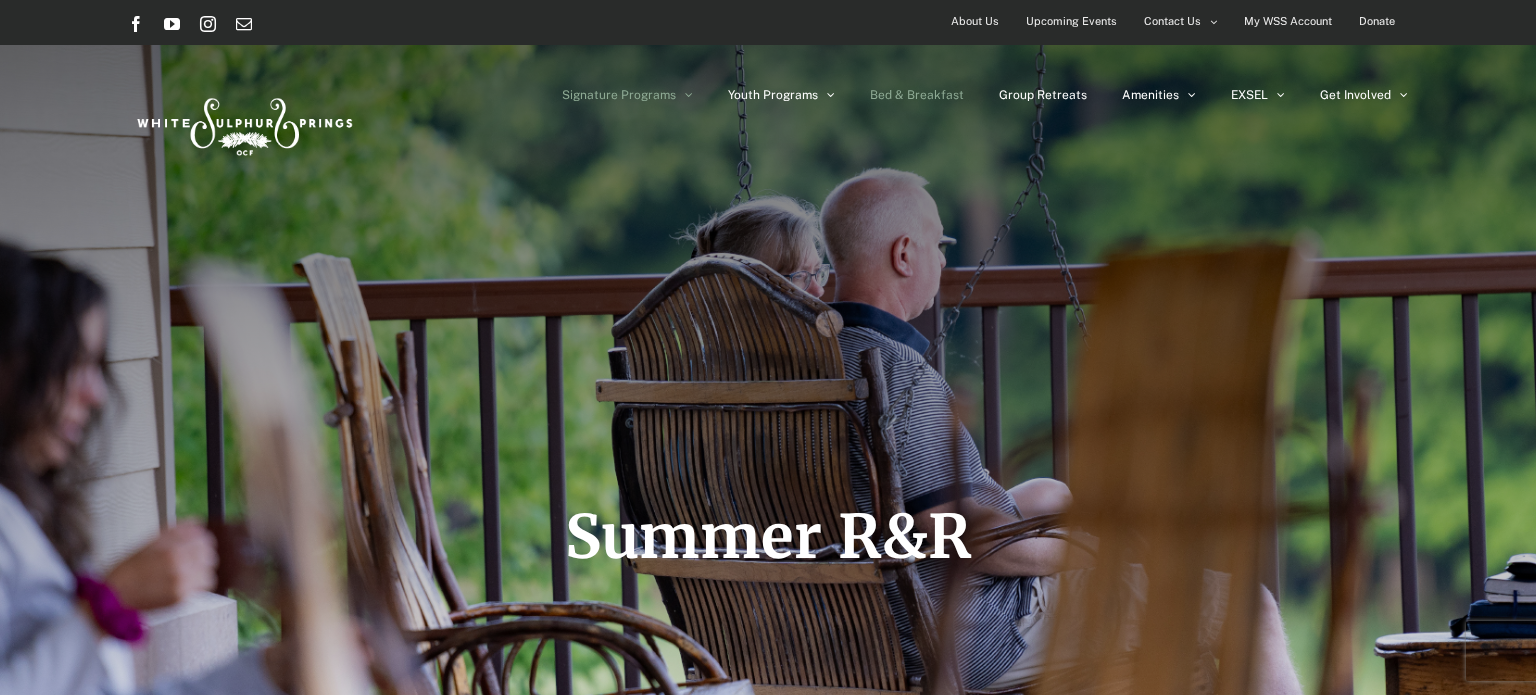 click on "Bed & Breakfast" at bounding box center [917, 95] 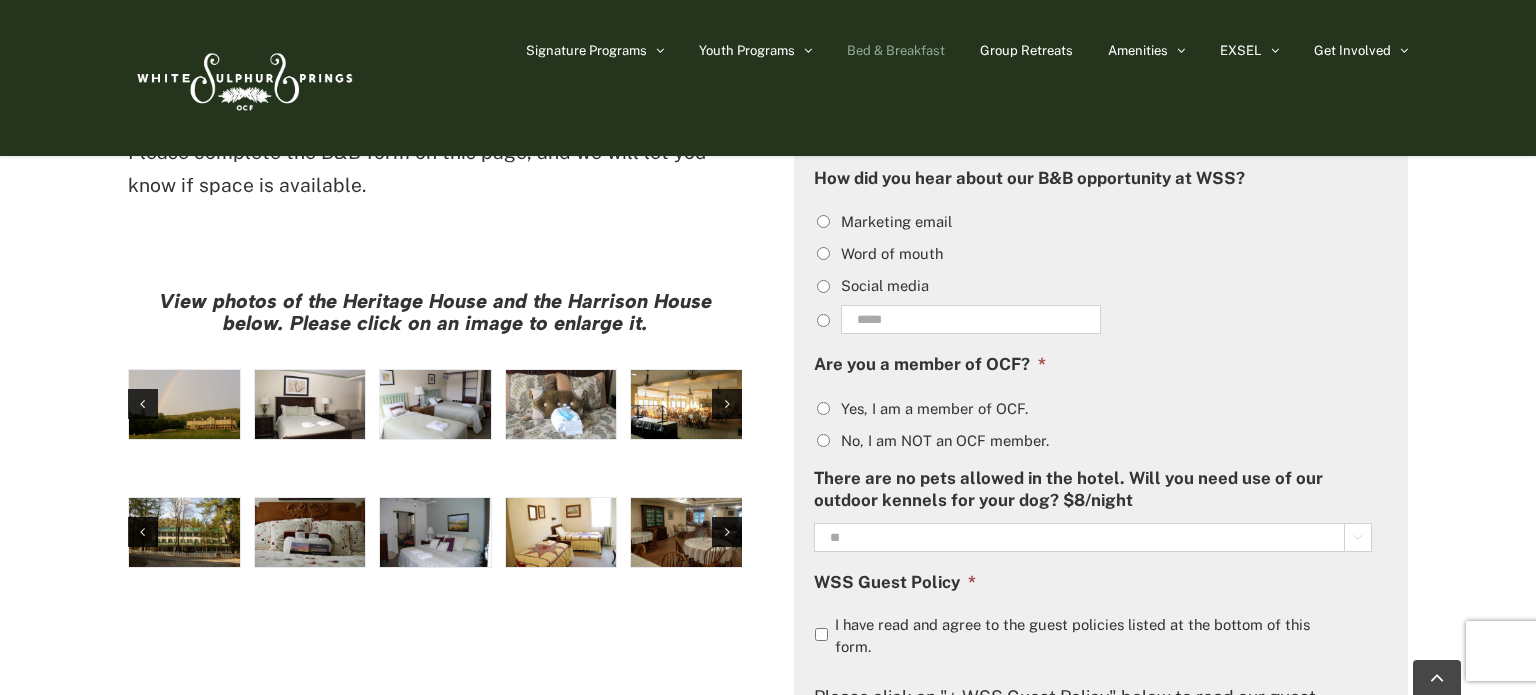 scroll, scrollTop: 1500, scrollLeft: 0, axis: vertical 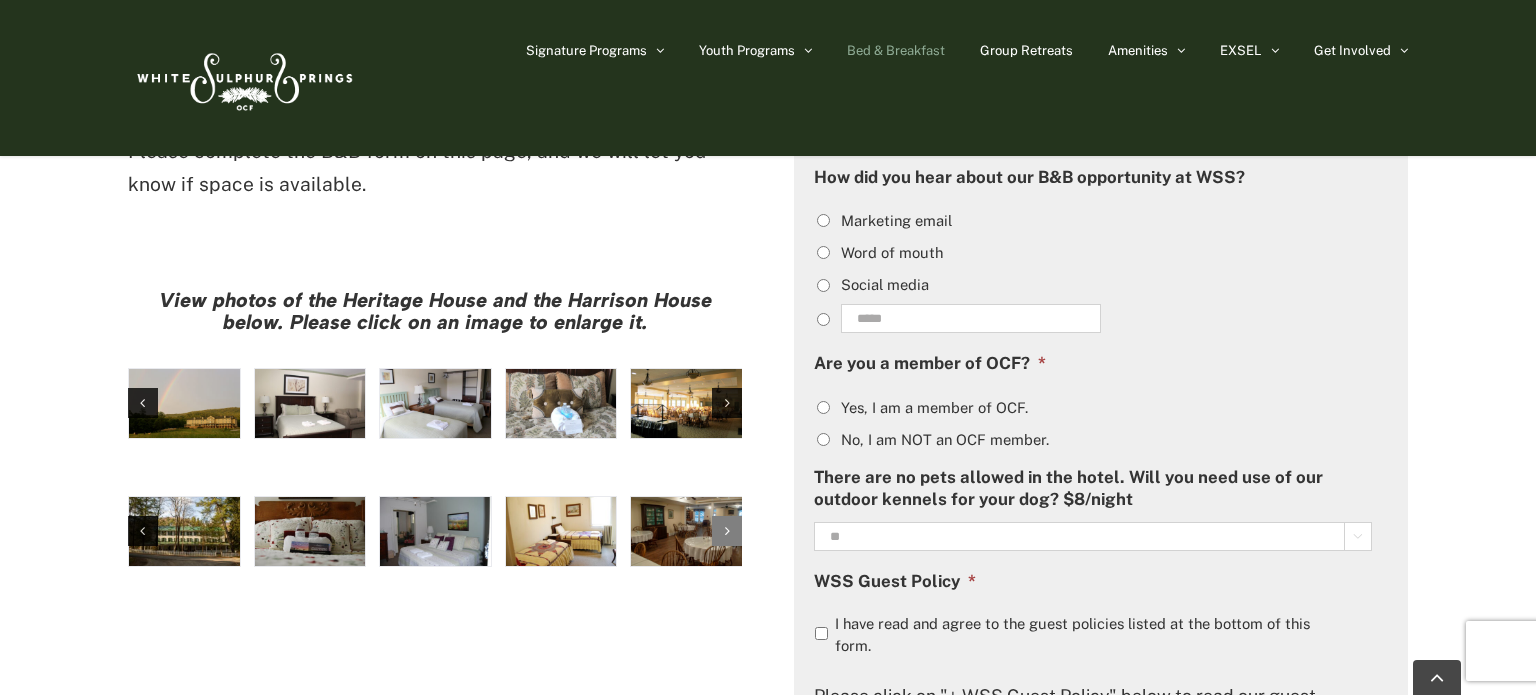 click at bounding box center [727, 531] 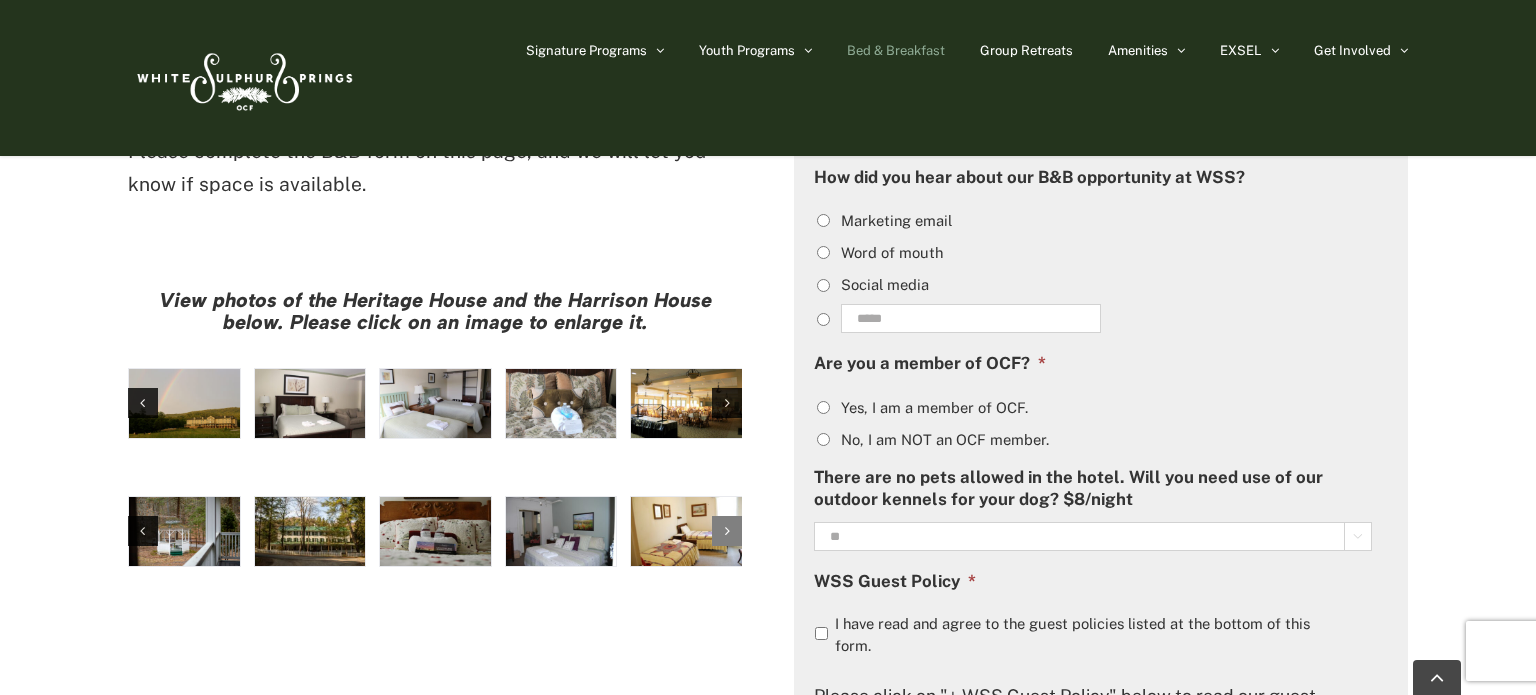 click at bounding box center (727, 531) 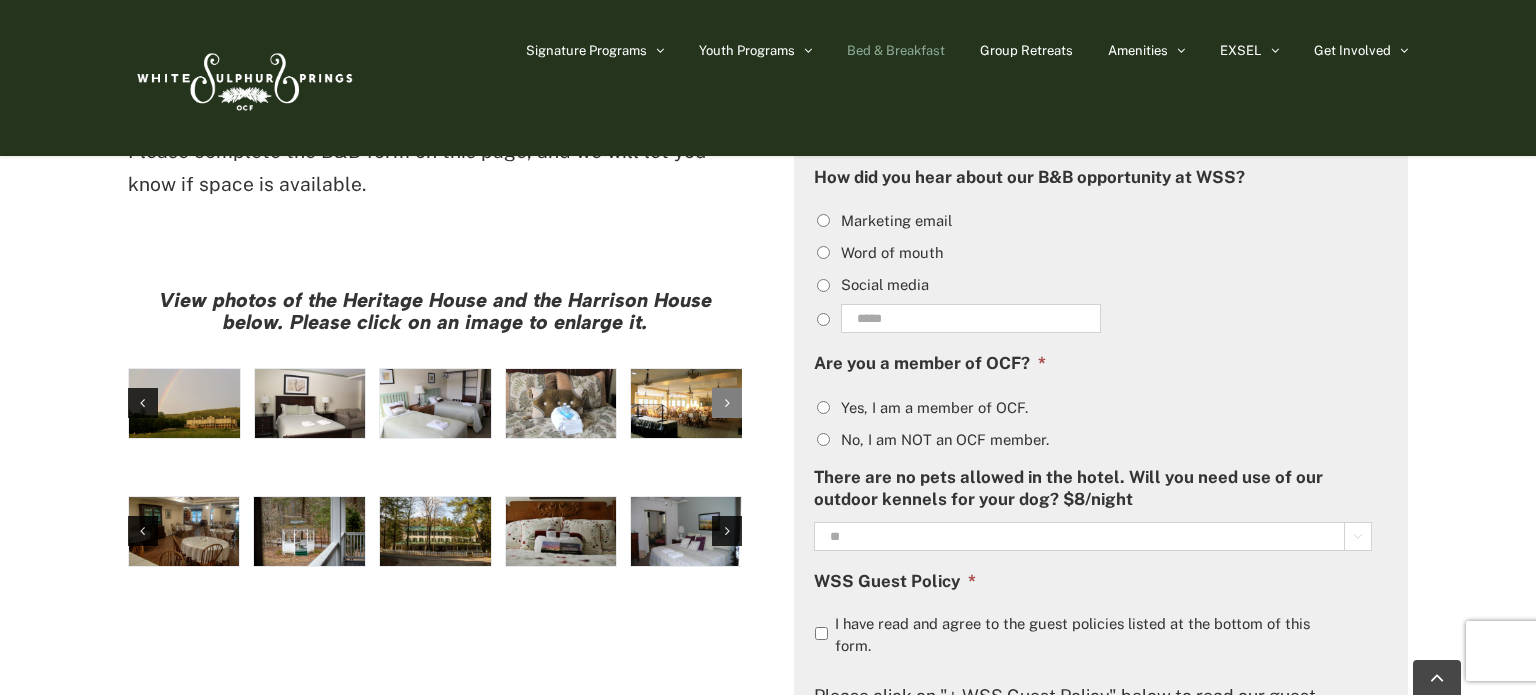 click at bounding box center (727, 403) 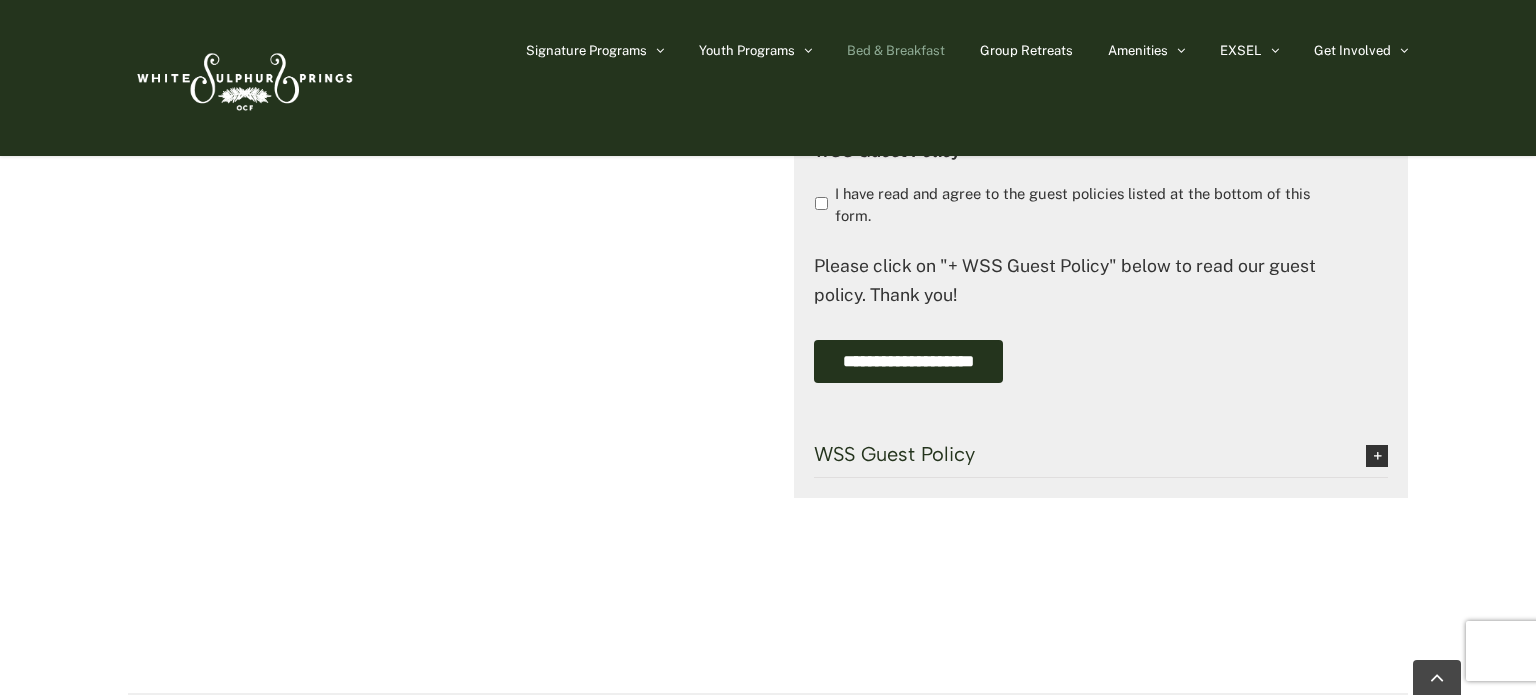 scroll, scrollTop: 0, scrollLeft: 0, axis: both 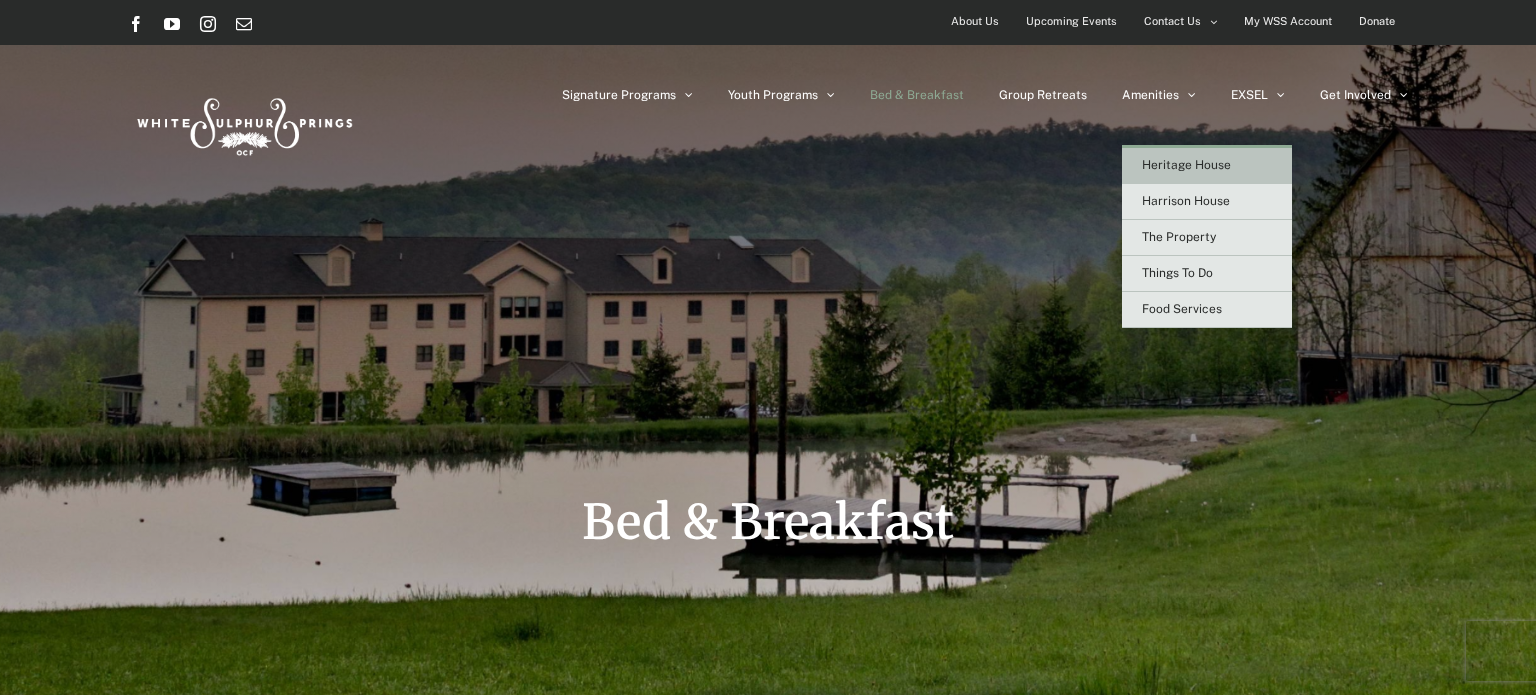click on "Heritage House" at bounding box center [1207, 166] 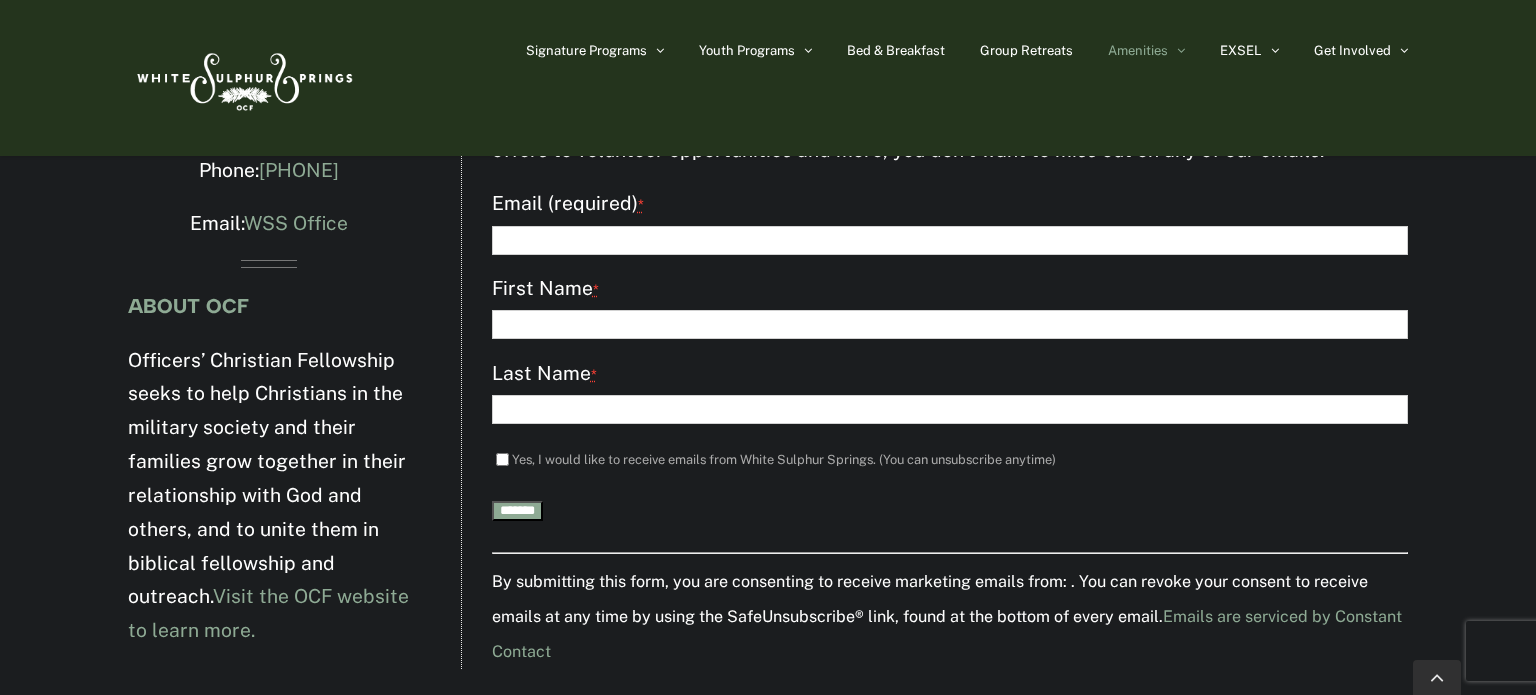 scroll, scrollTop: 2885, scrollLeft: 0, axis: vertical 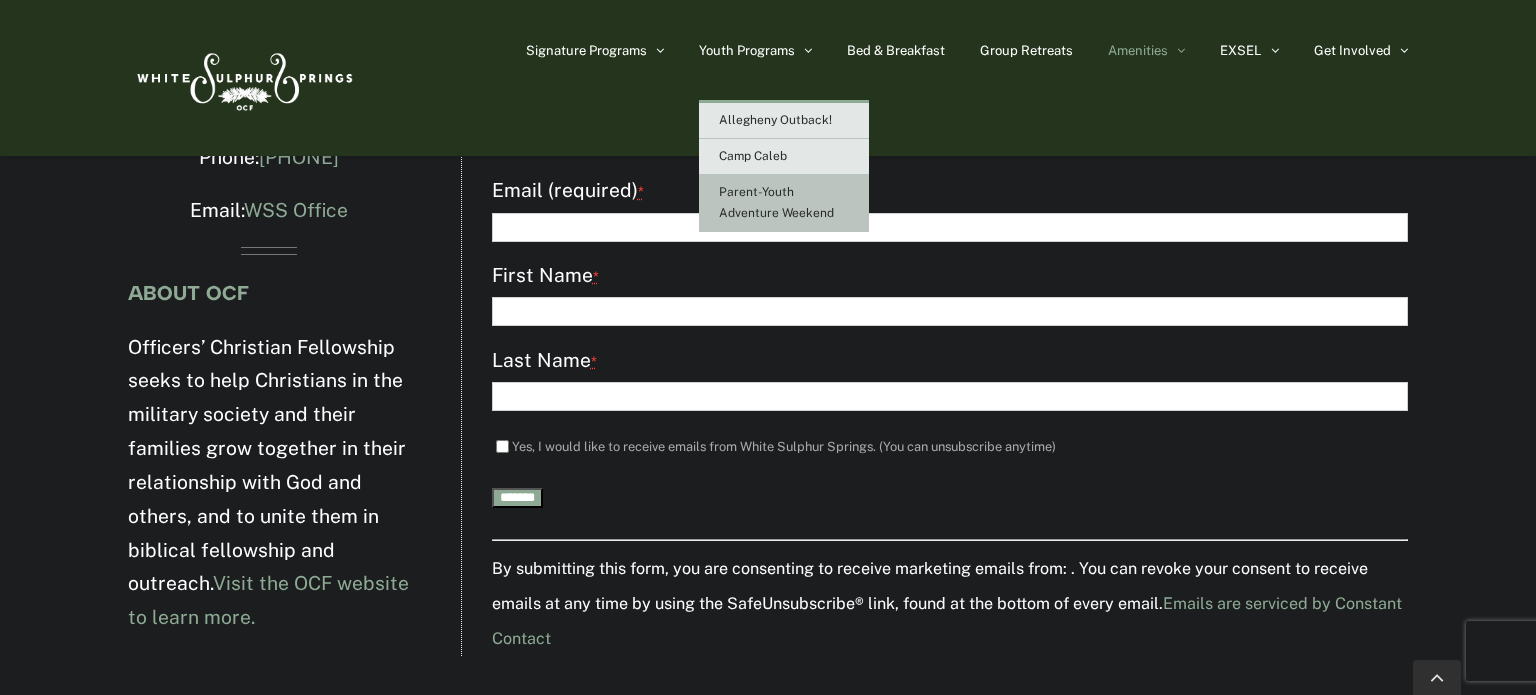 click on "Parent-Youth Adventure Weekend" at bounding box center [784, 203] 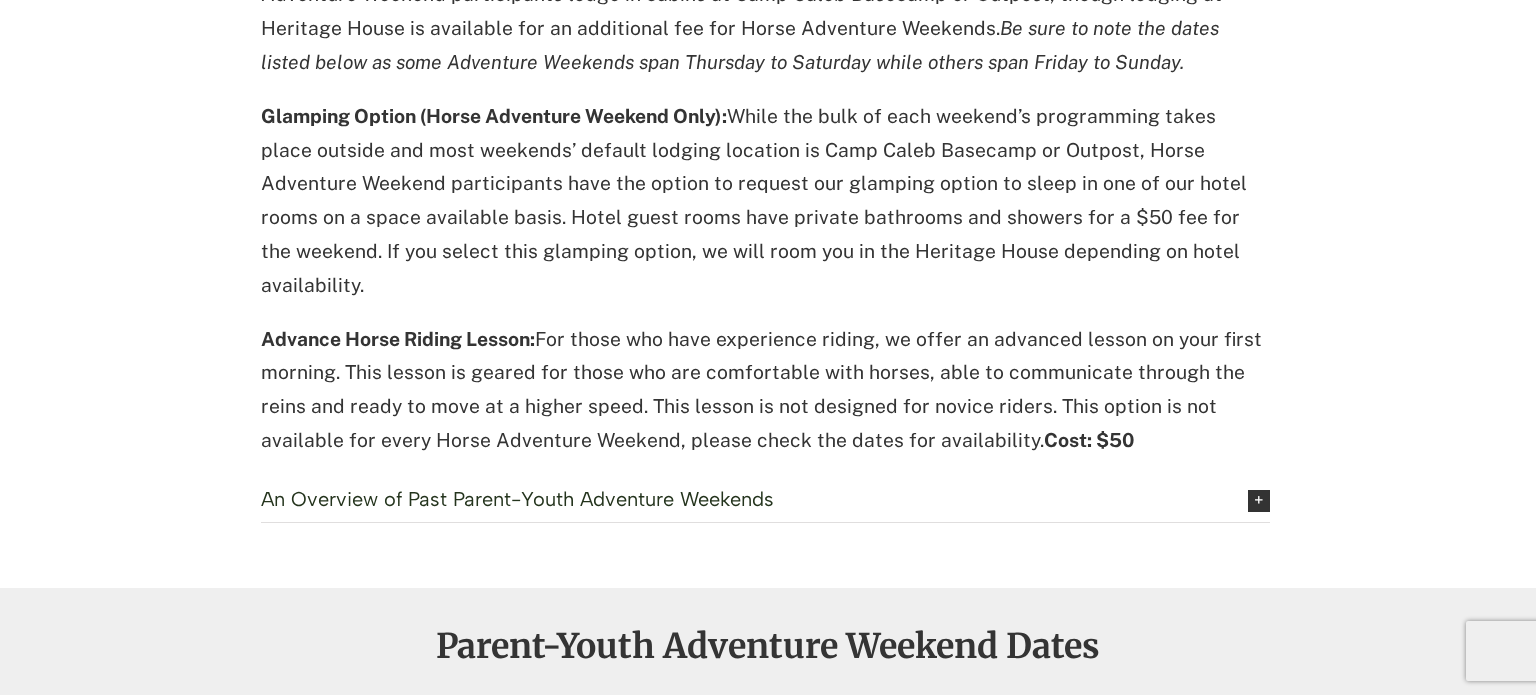 scroll, scrollTop: 0, scrollLeft: 0, axis: both 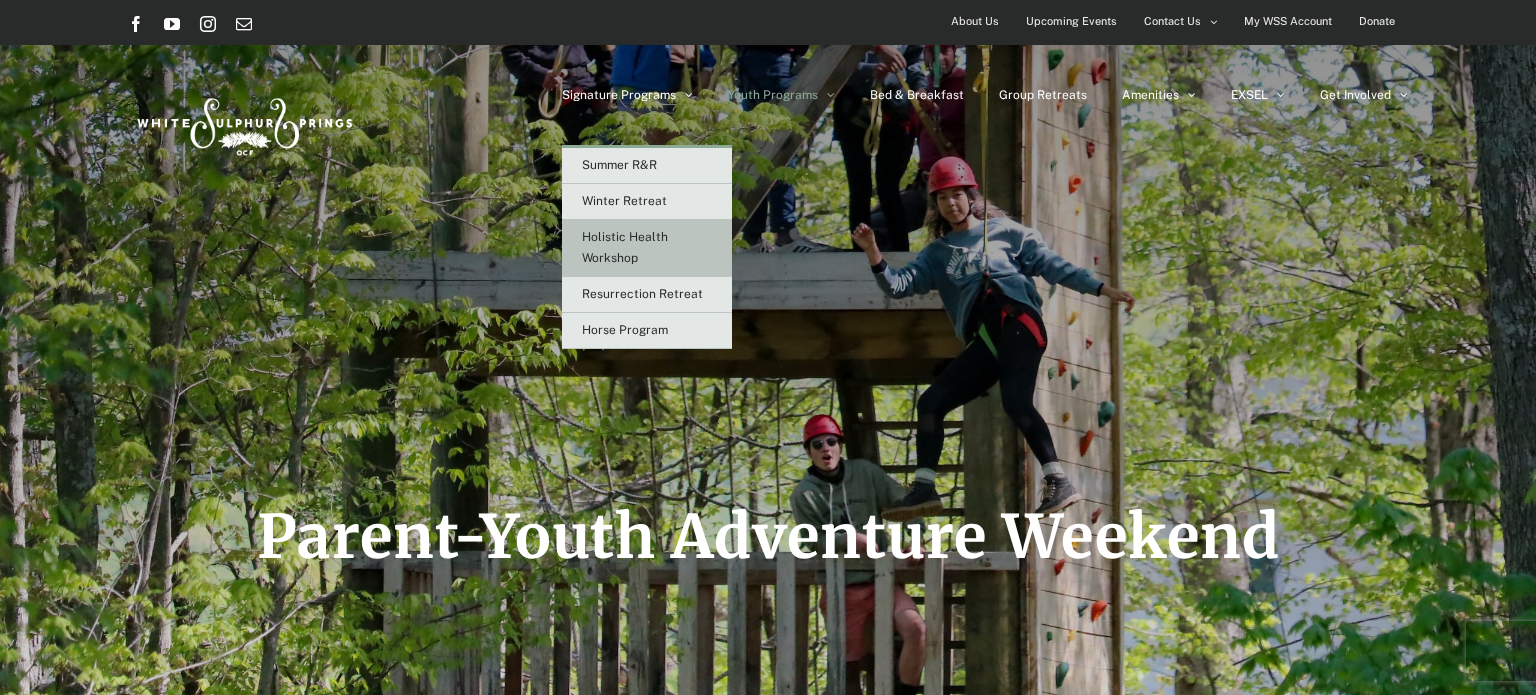 click on "Holistic Health Workshop" at bounding box center [647, 248] 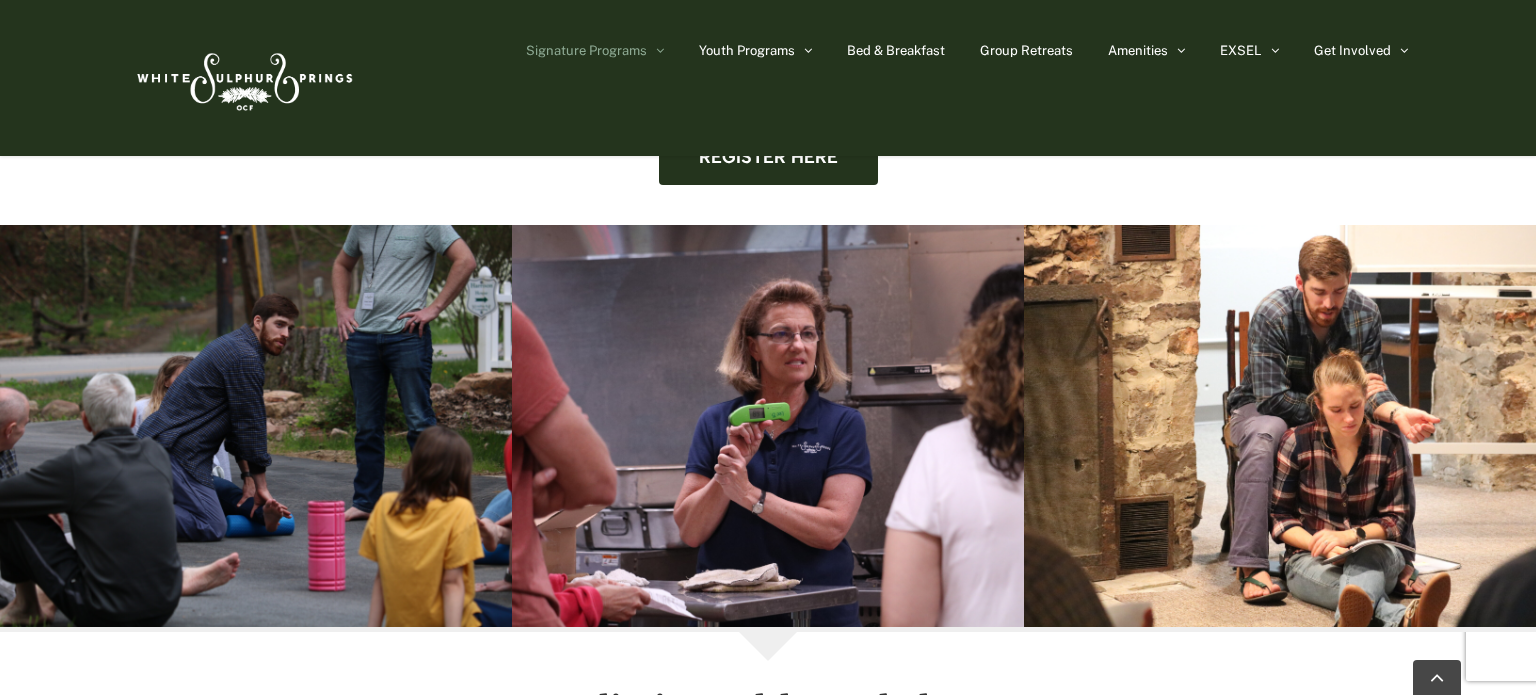 scroll, scrollTop: 1905, scrollLeft: 0, axis: vertical 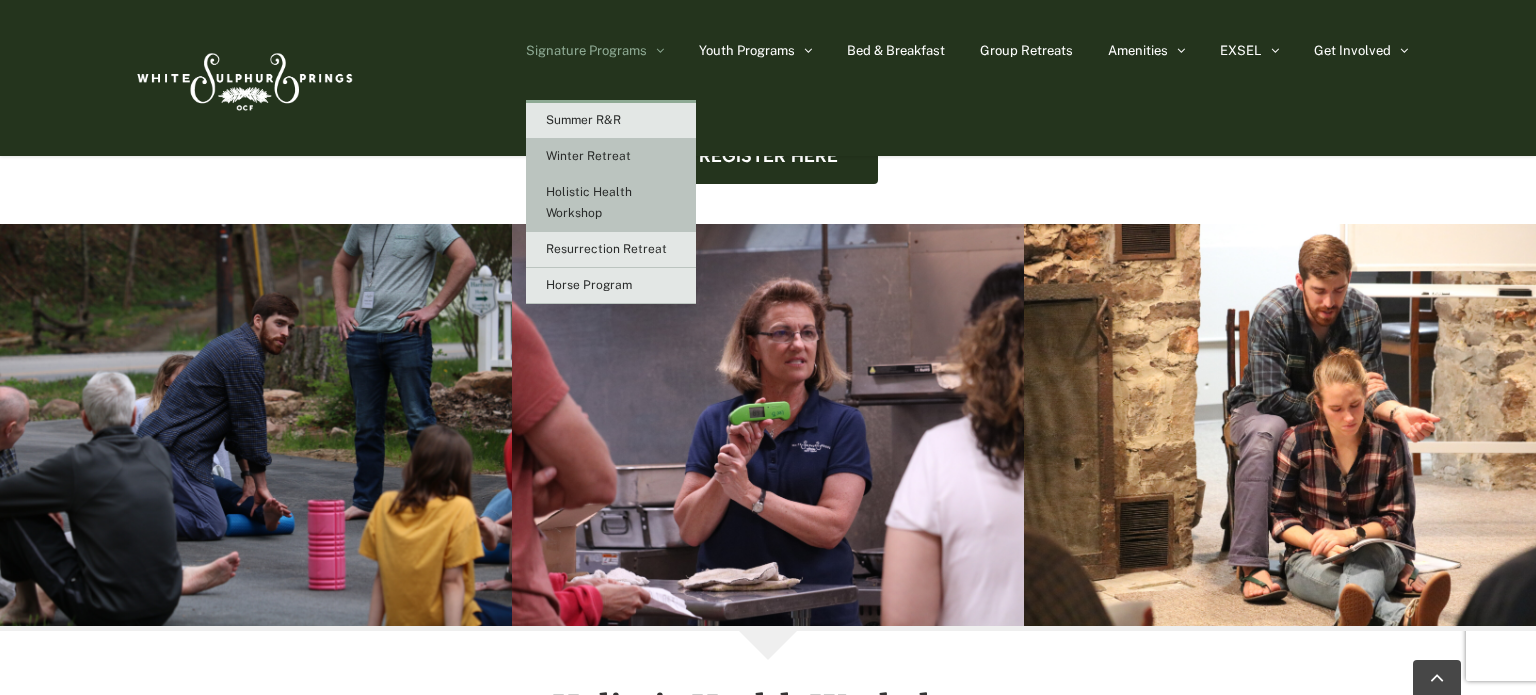 click on "Winter Retreat" at bounding box center [588, 156] 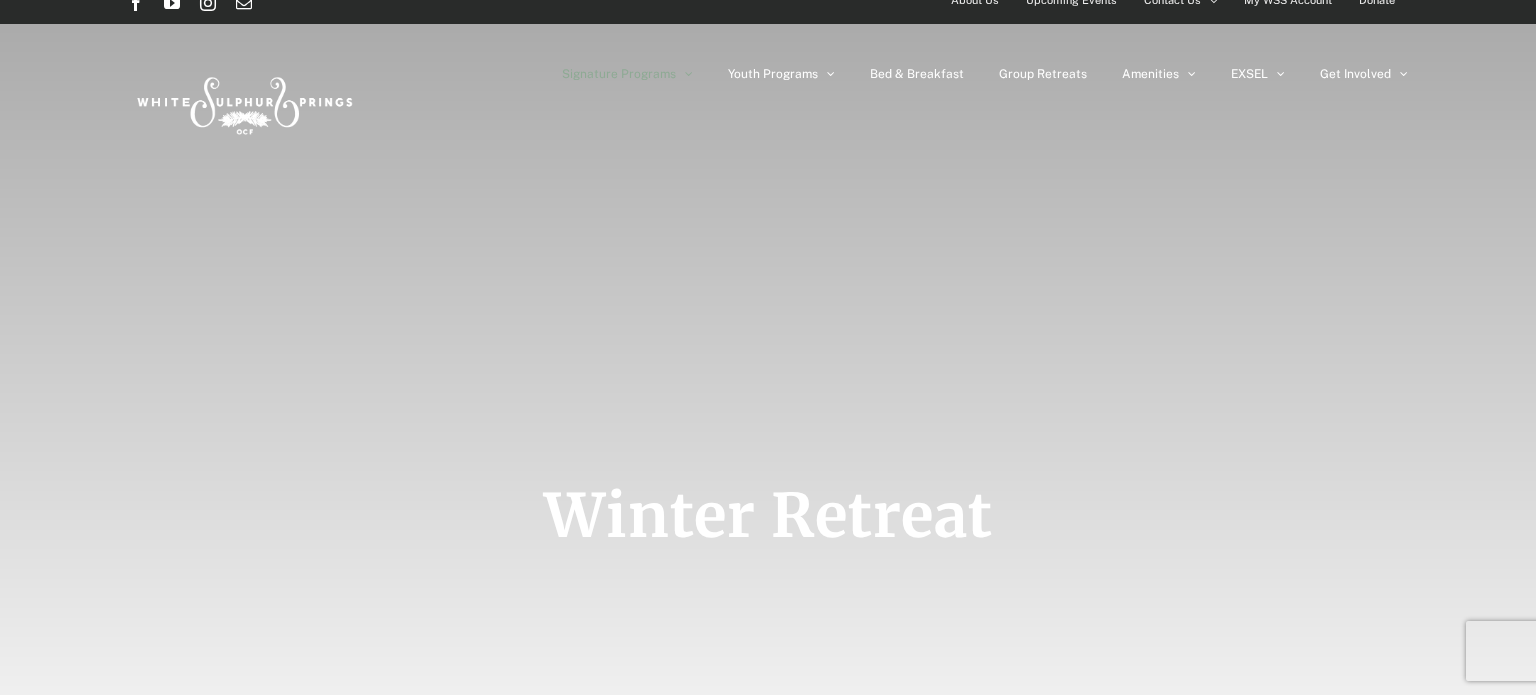 scroll, scrollTop: 0, scrollLeft: 0, axis: both 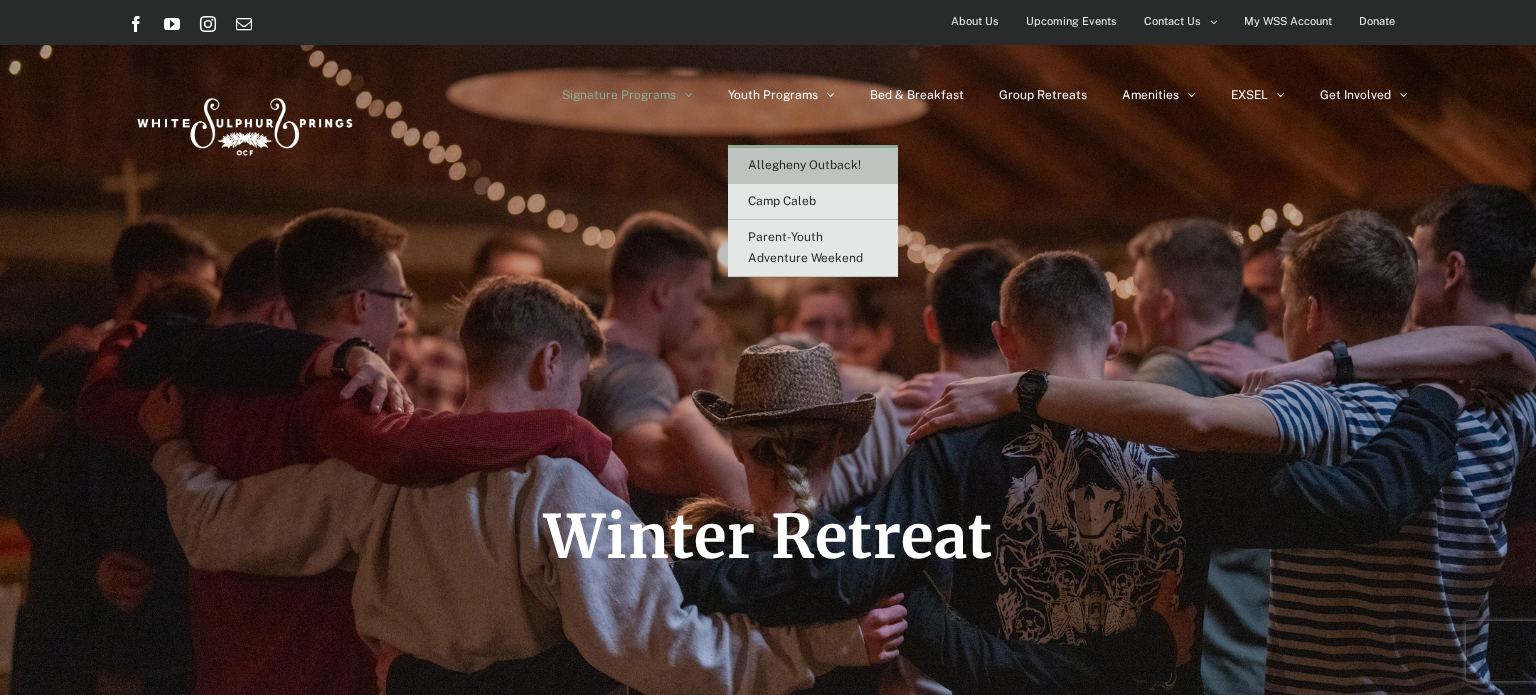 click on "Allegheny Outback!" at bounding box center (804, 165) 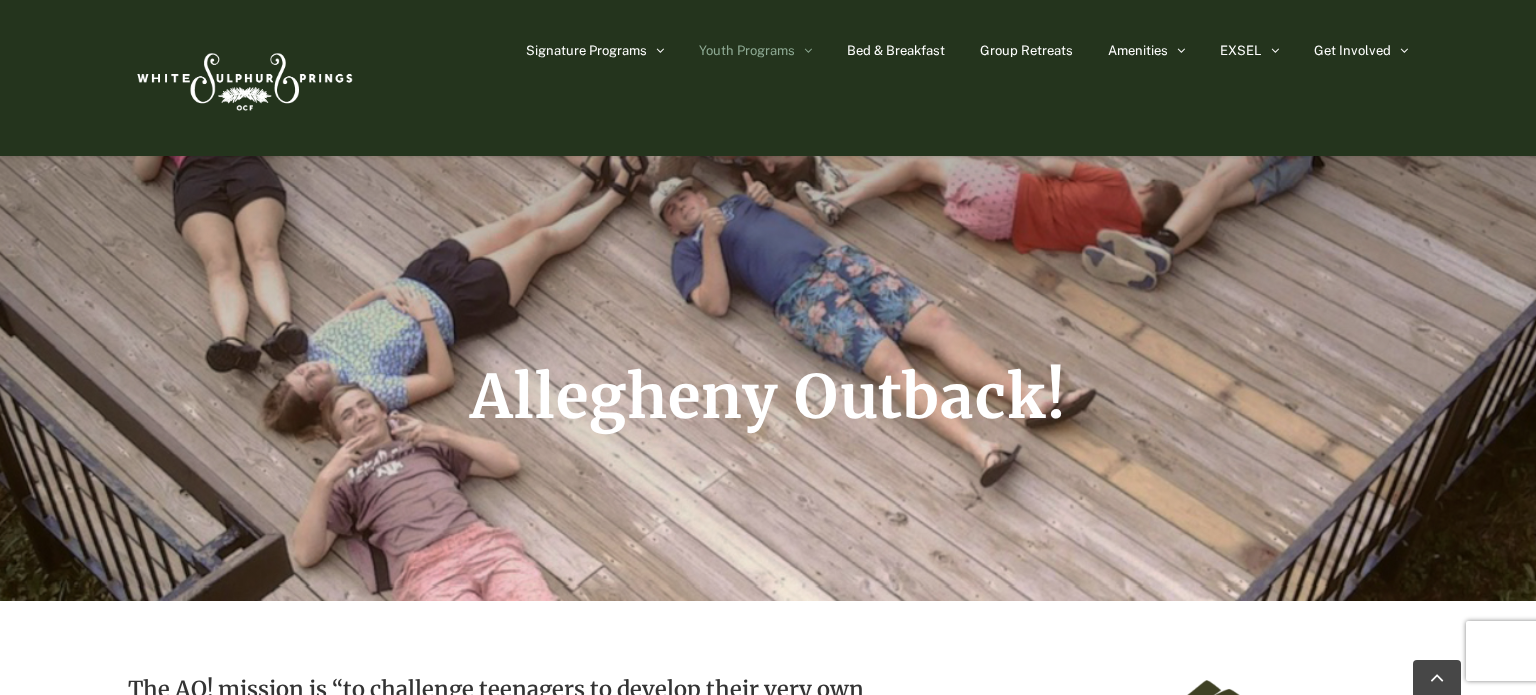 scroll, scrollTop: 0, scrollLeft: 0, axis: both 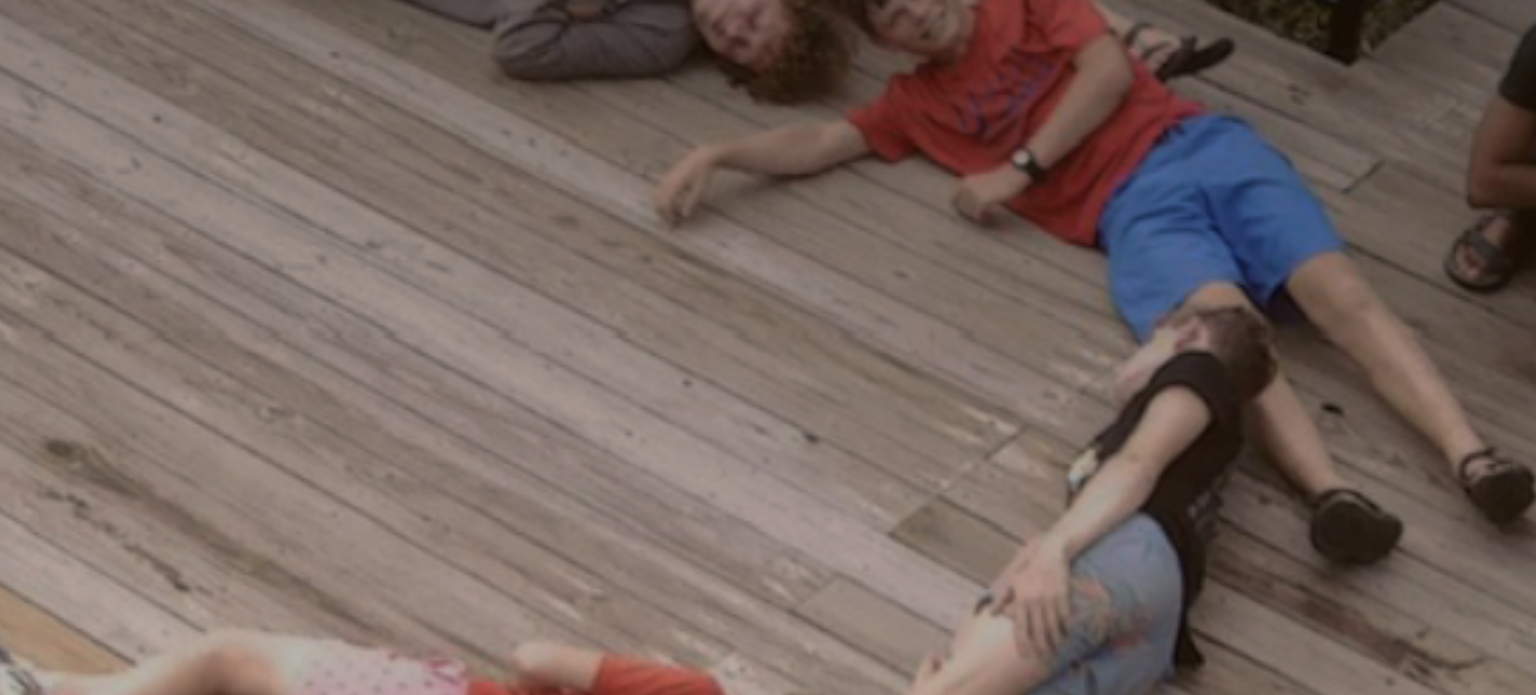 drag, startPoint x: 1339, startPoint y: 309, endPoint x: 1341, endPoint y: 381, distance: 72.02777 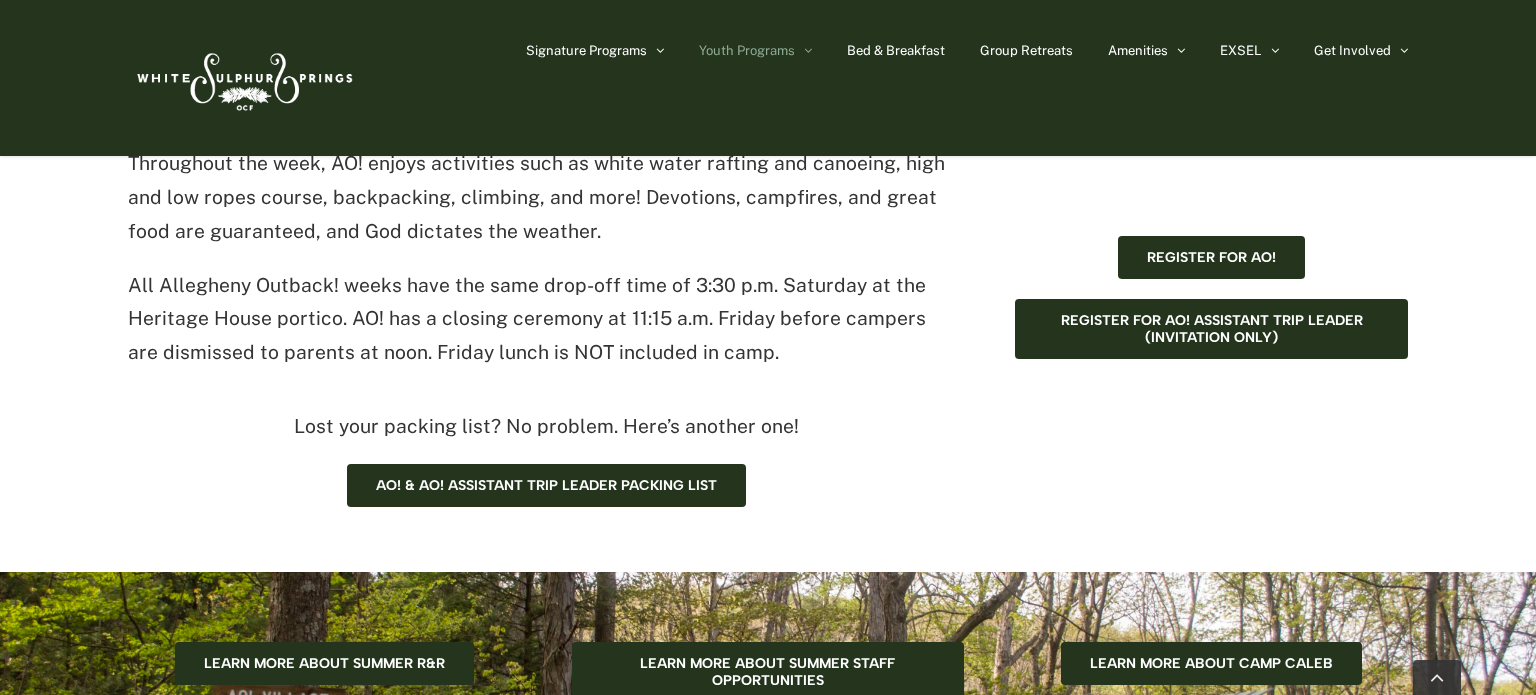 scroll, scrollTop: 1220, scrollLeft: 0, axis: vertical 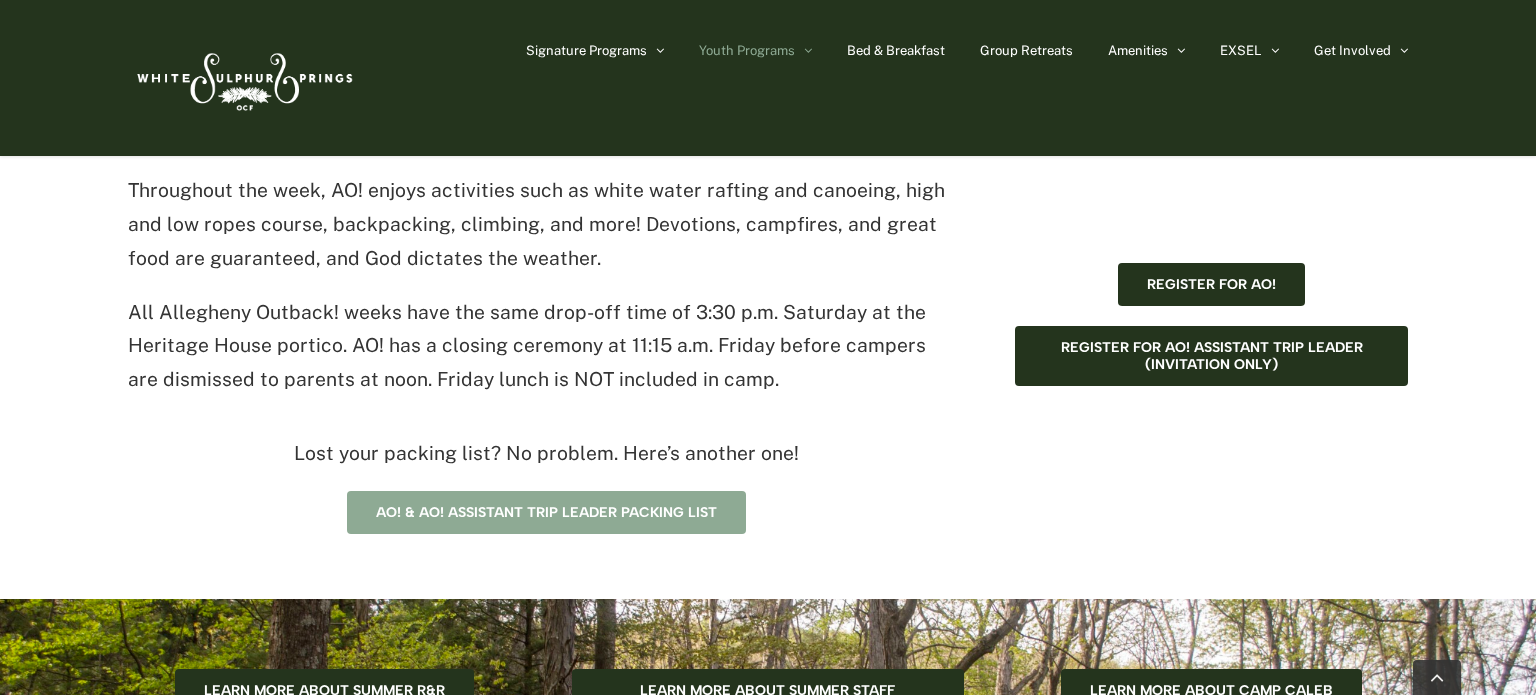 click on "AO! & AO! Assistant Trip Leader Packing List" at bounding box center (546, 512) 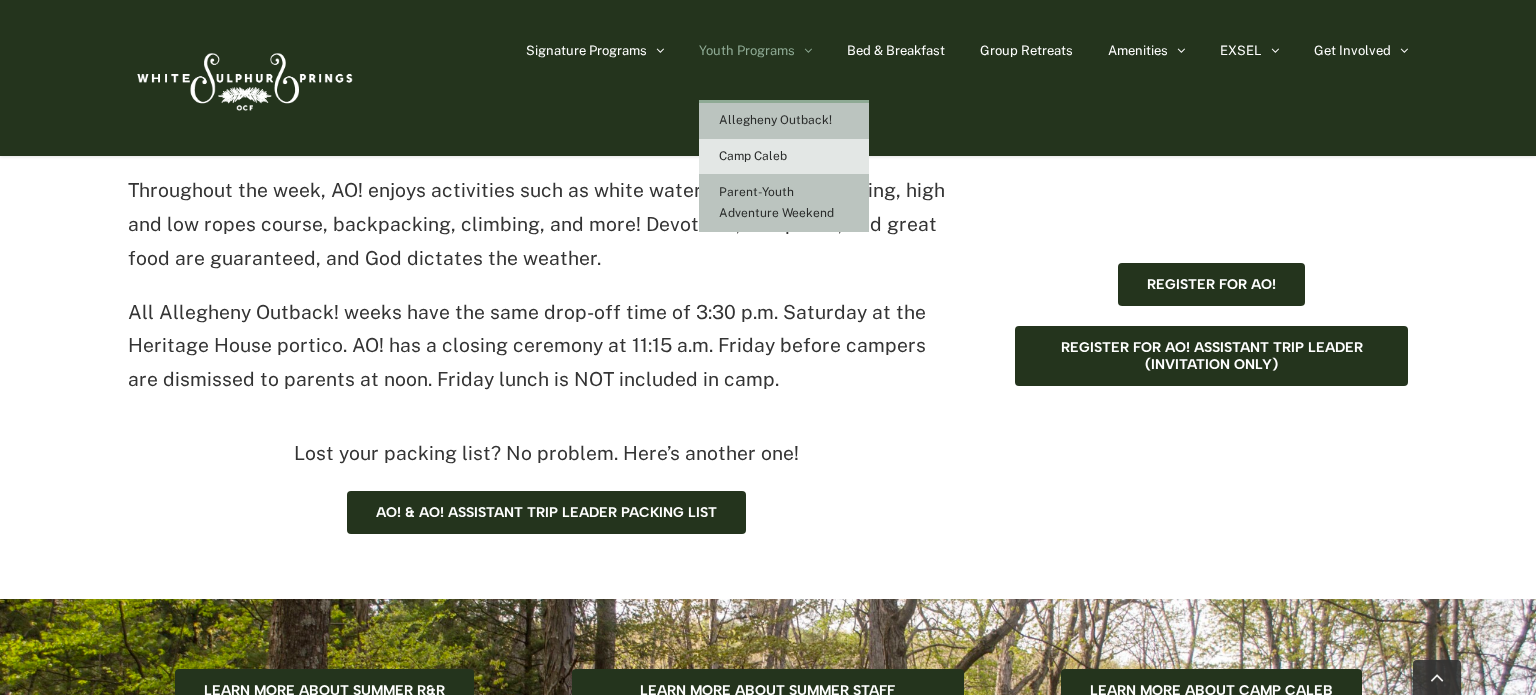 click on "Parent-Youth Adventure Weekend" at bounding box center [784, 203] 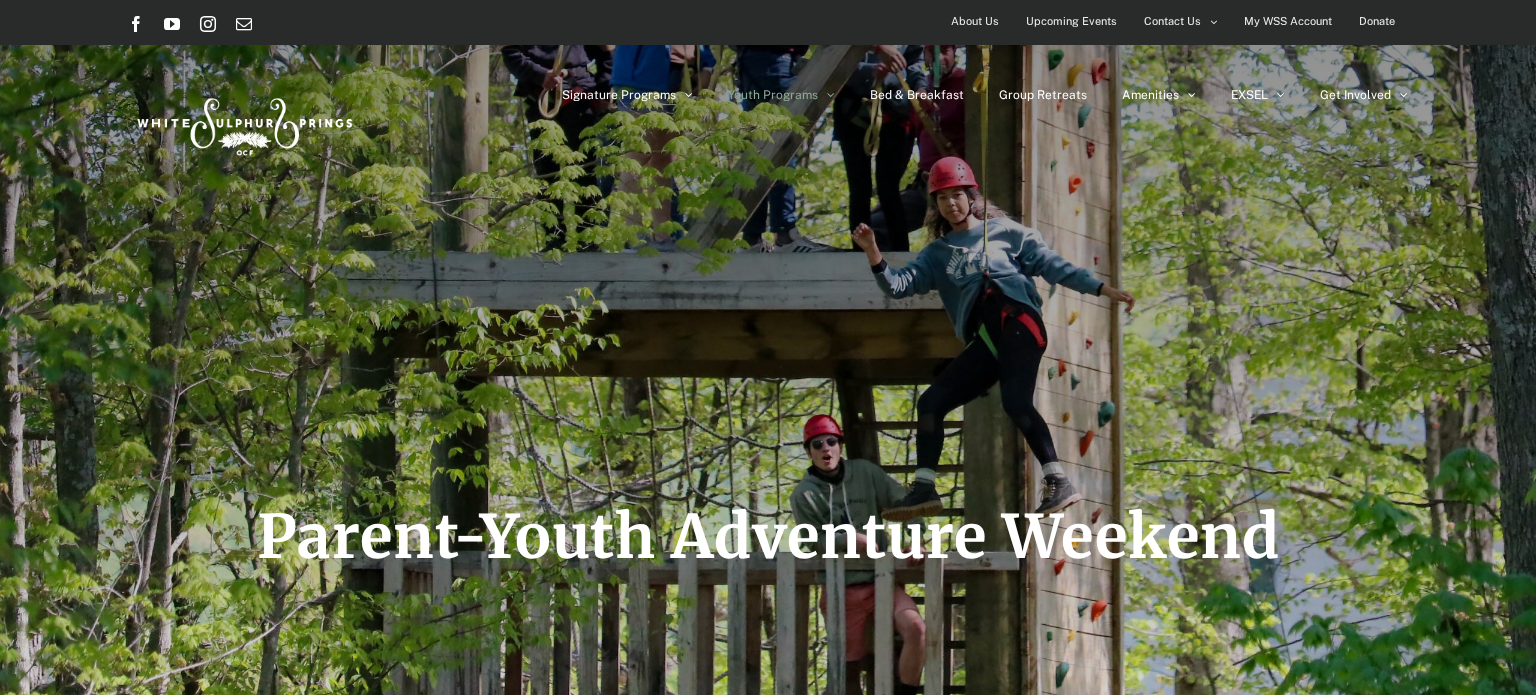 scroll, scrollTop: 0, scrollLeft: 0, axis: both 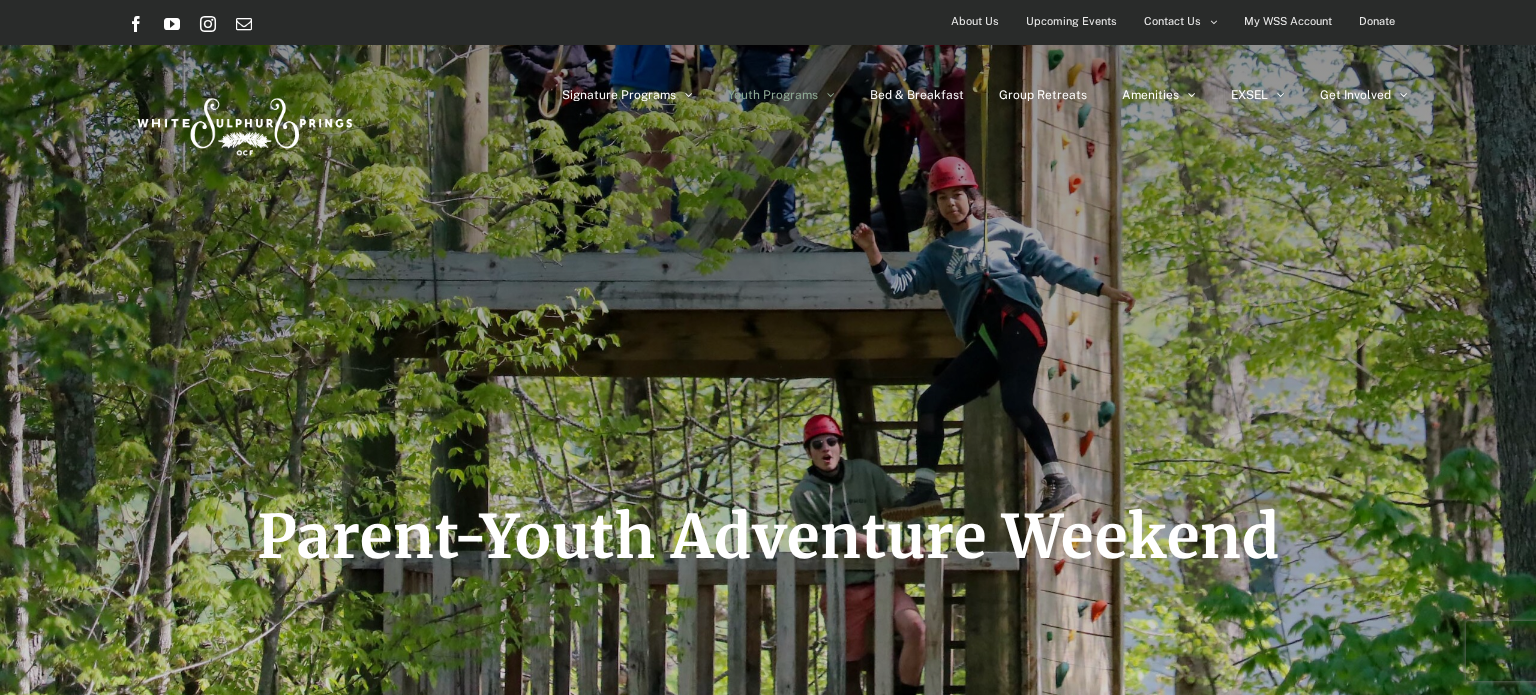 click on "Youth Programs" at bounding box center (773, 95) 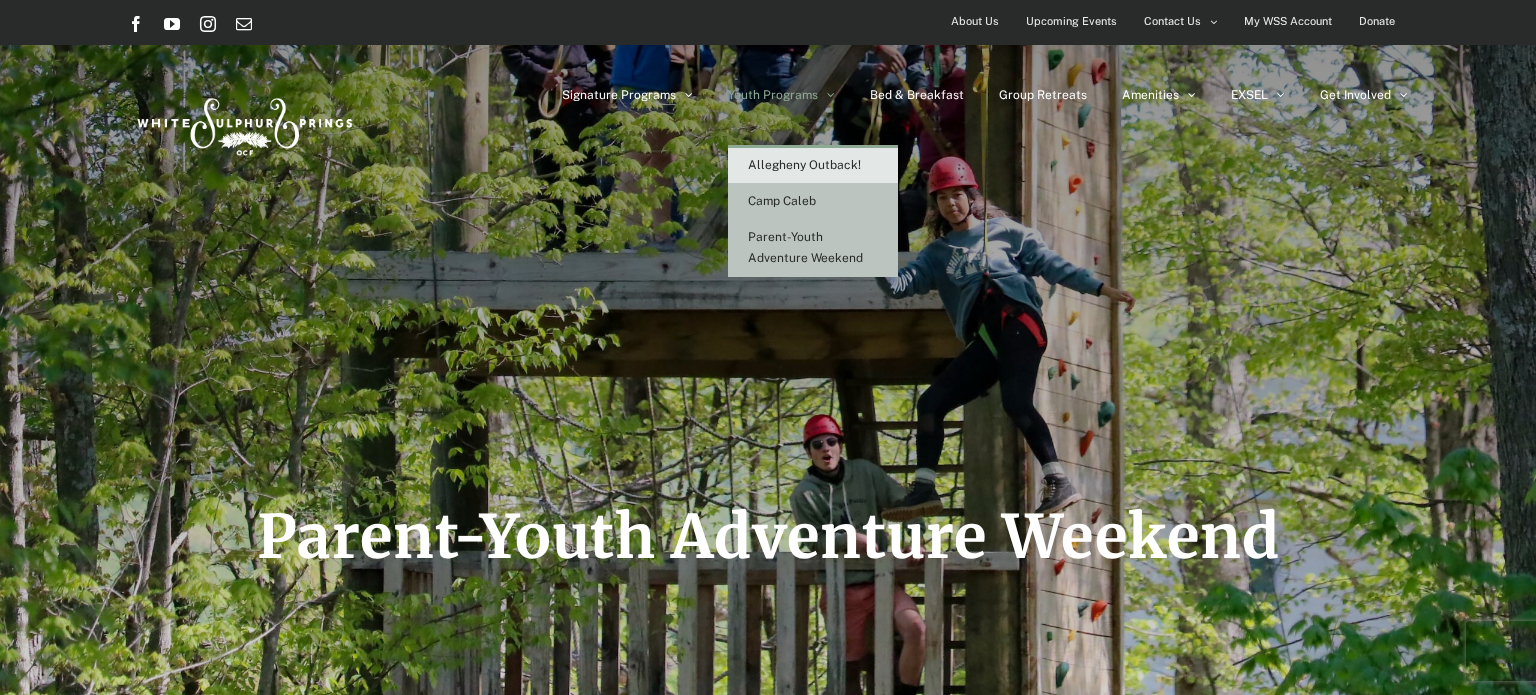 click on "Camp Caleb" at bounding box center (782, 201) 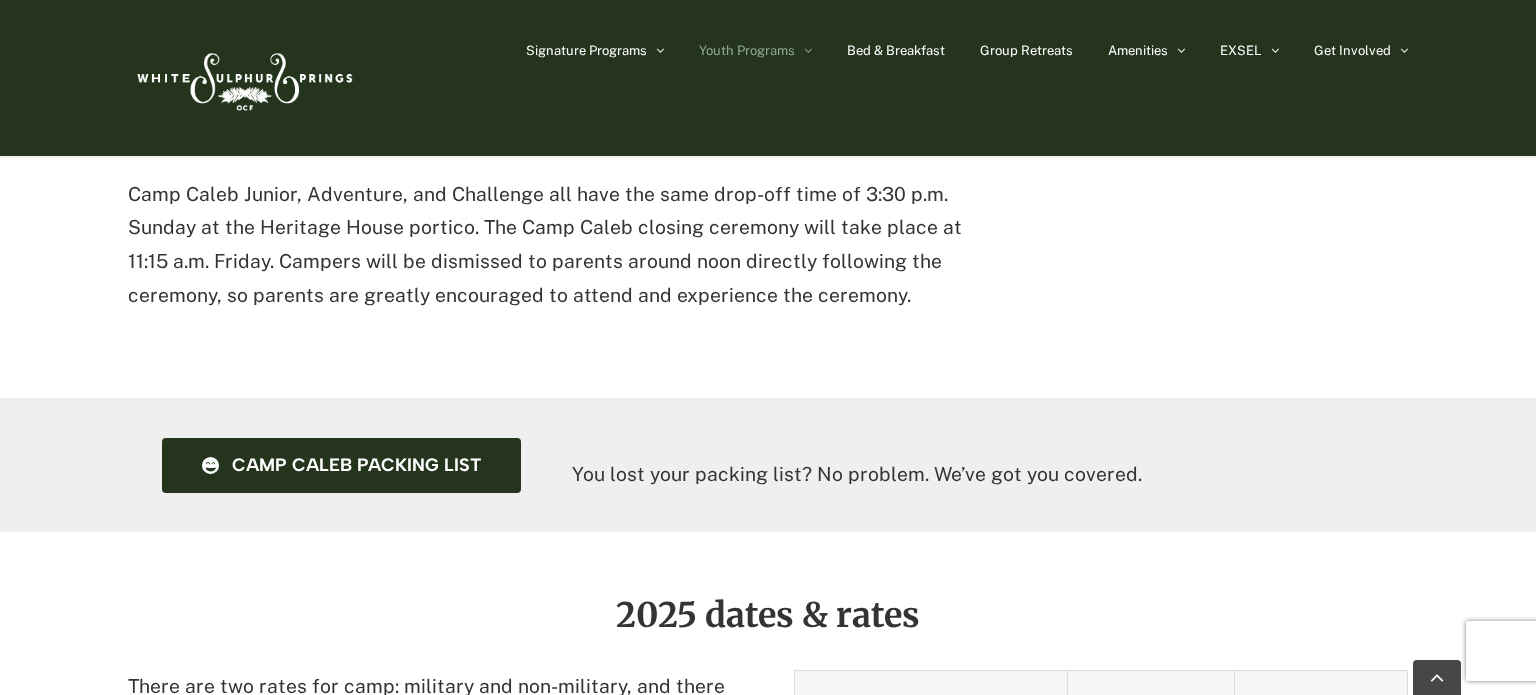 scroll, scrollTop: 2293, scrollLeft: 0, axis: vertical 